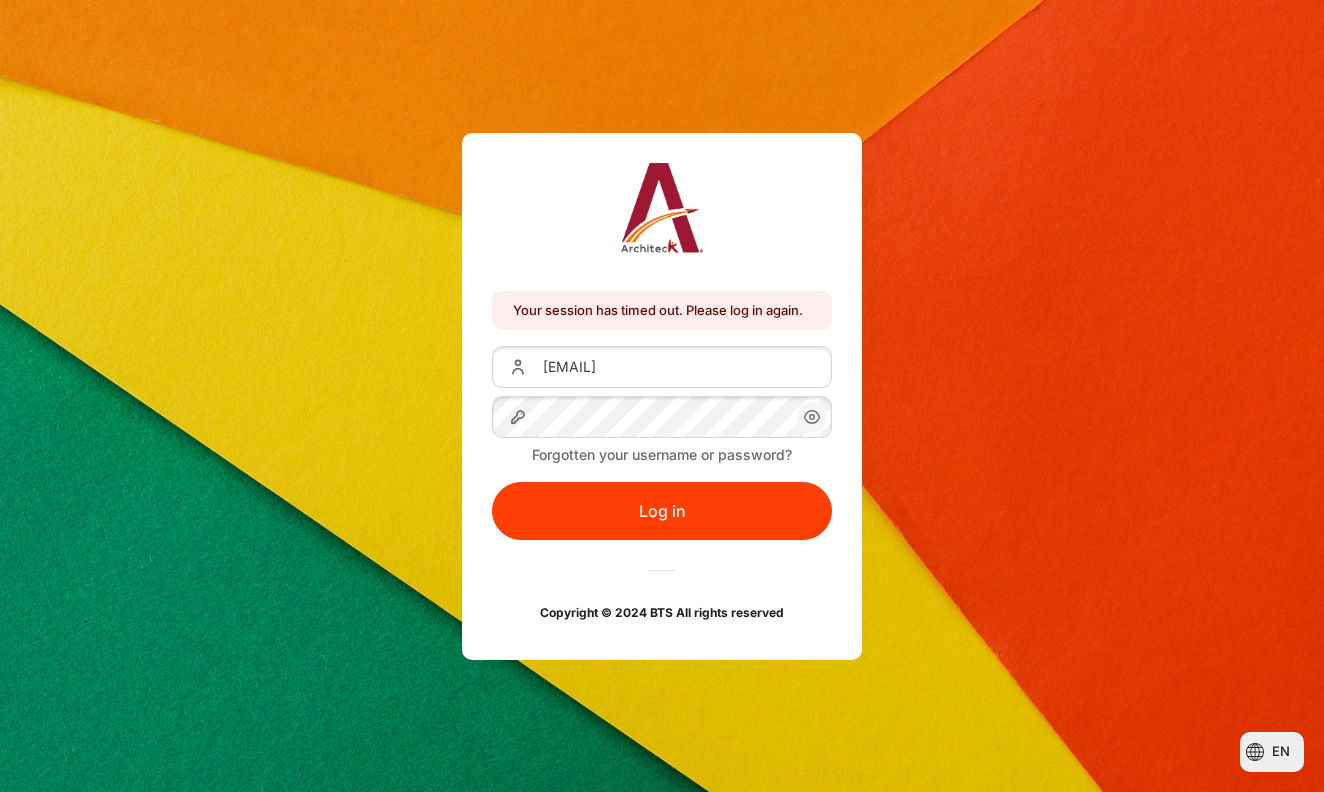 scroll, scrollTop: 0, scrollLeft: 0, axis: both 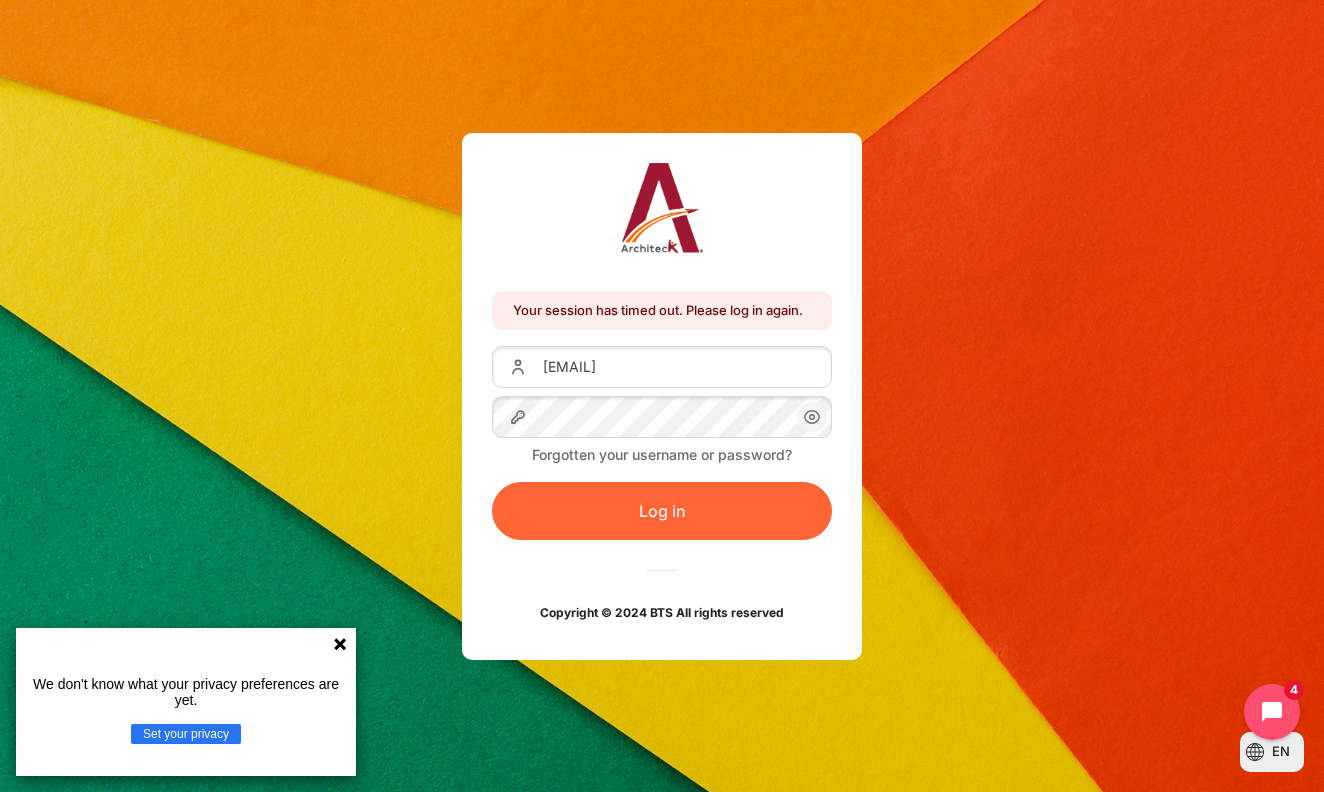 click on "Log in" at bounding box center [662, 511] 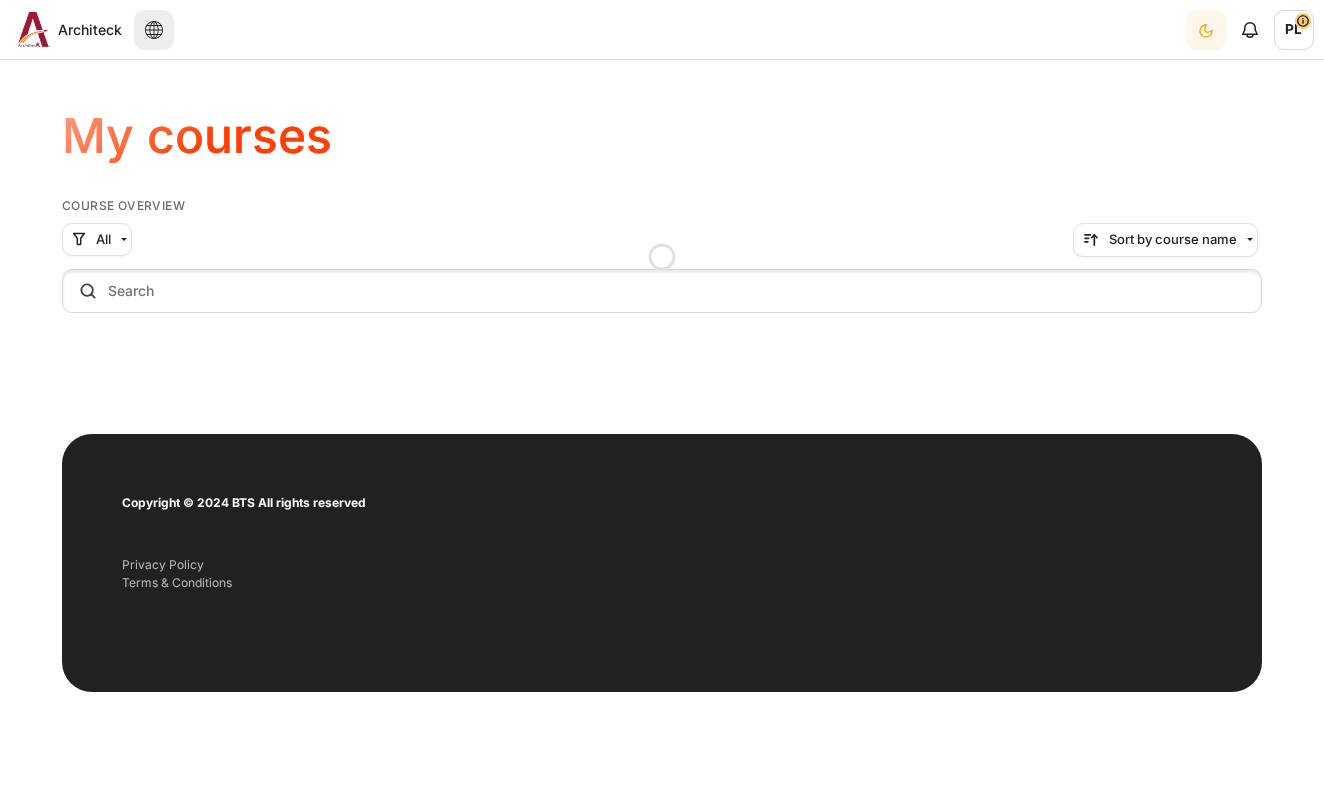 scroll, scrollTop: 0, scrollLeft: 0, axis: both 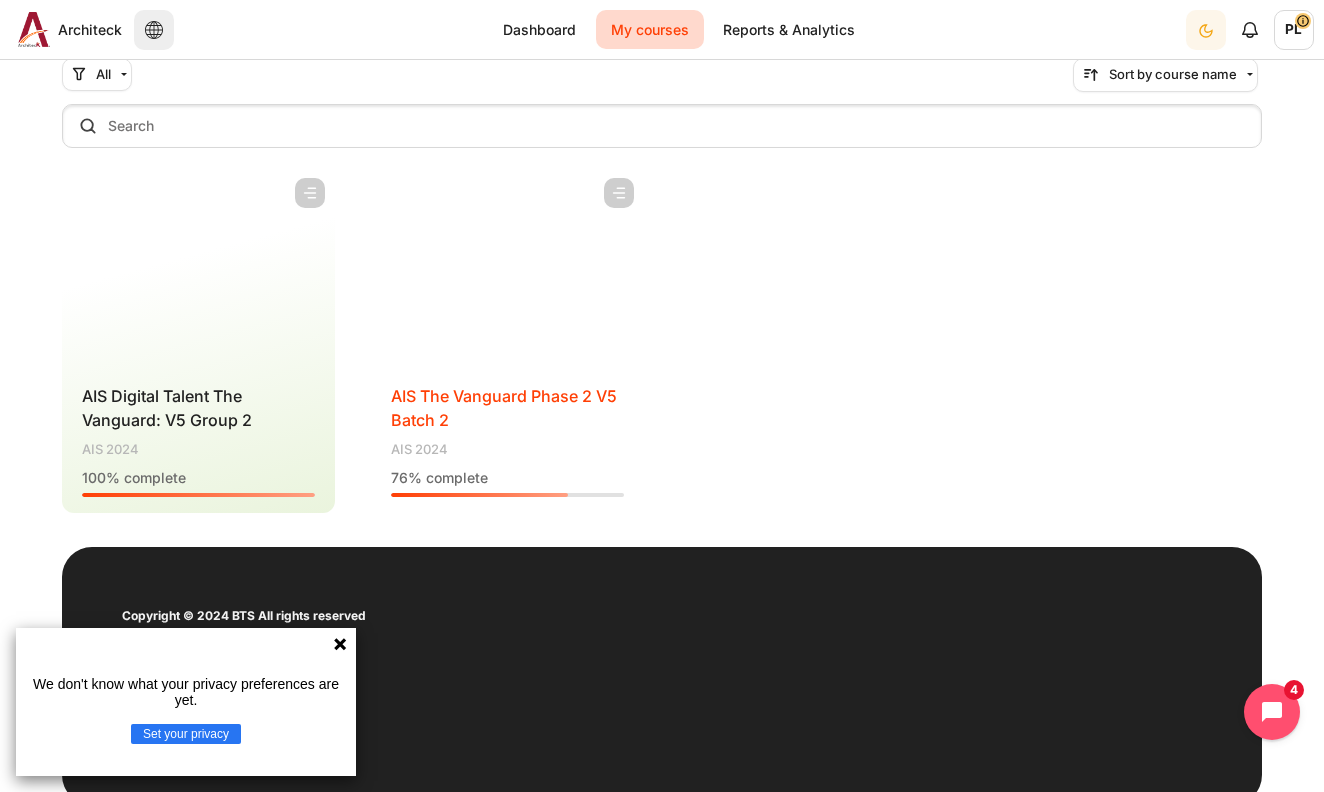 click on "AIS The Vanguard Phase 2 V5 Batch 2" at bounding box center (504, 408) 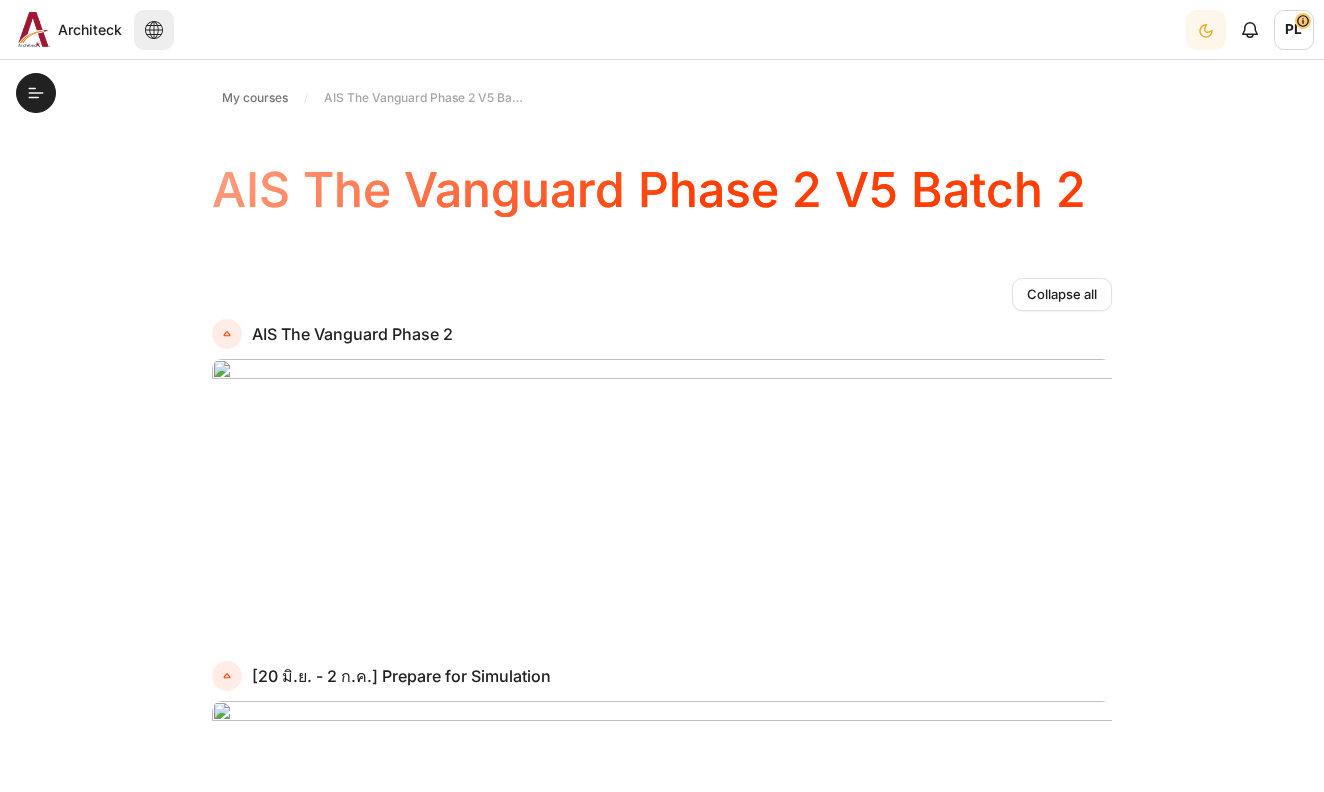 scroll, scrollTop: 0, scrollLeft: 0, axis: both 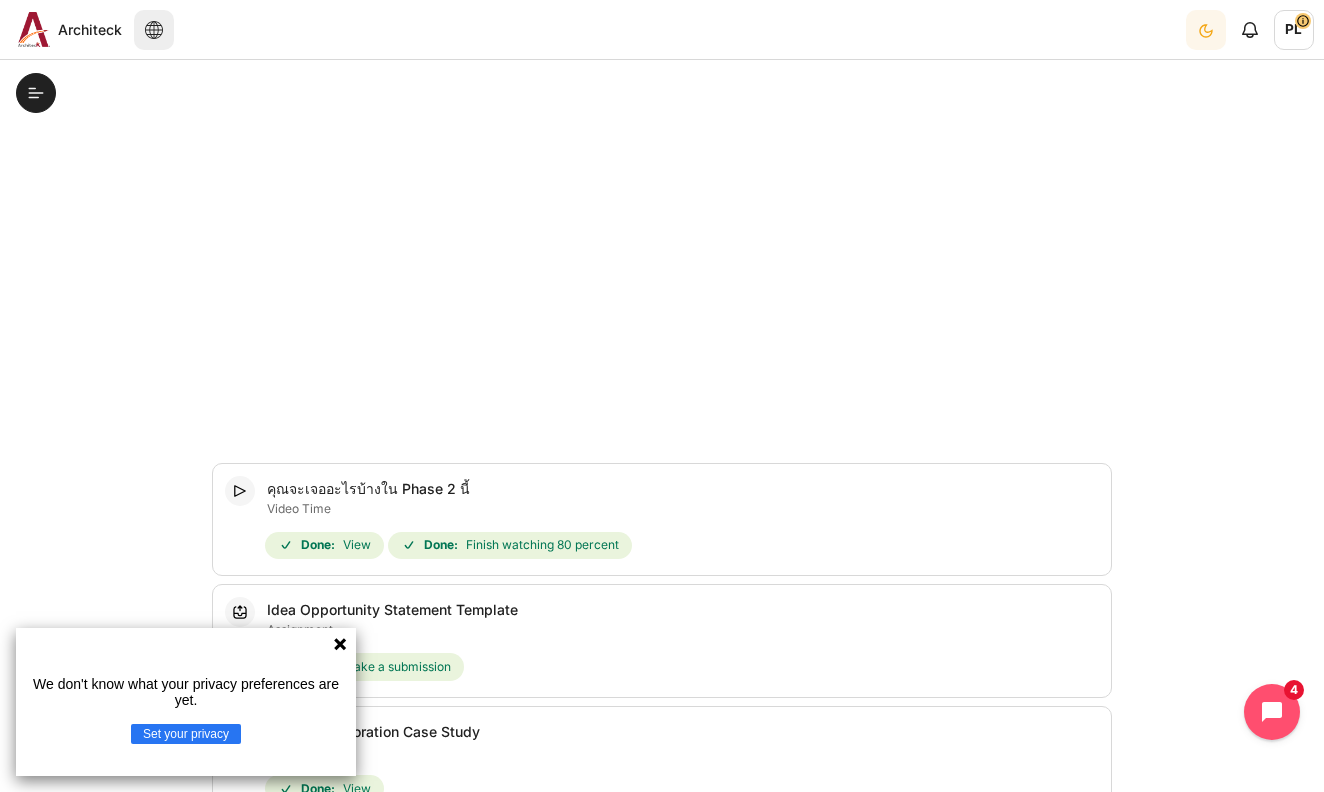 click 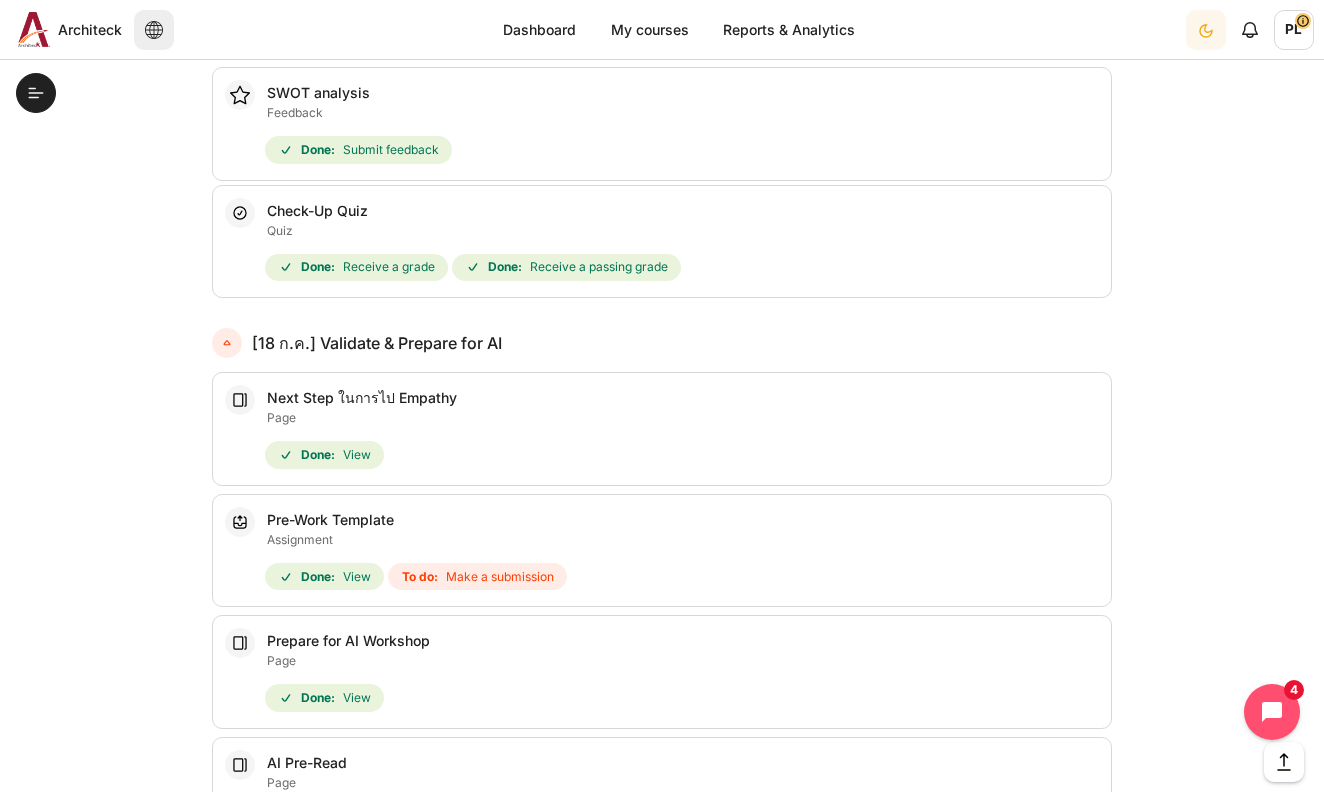scroll, scrollTop: 1860, scrollLeft: 0, axis: vertical 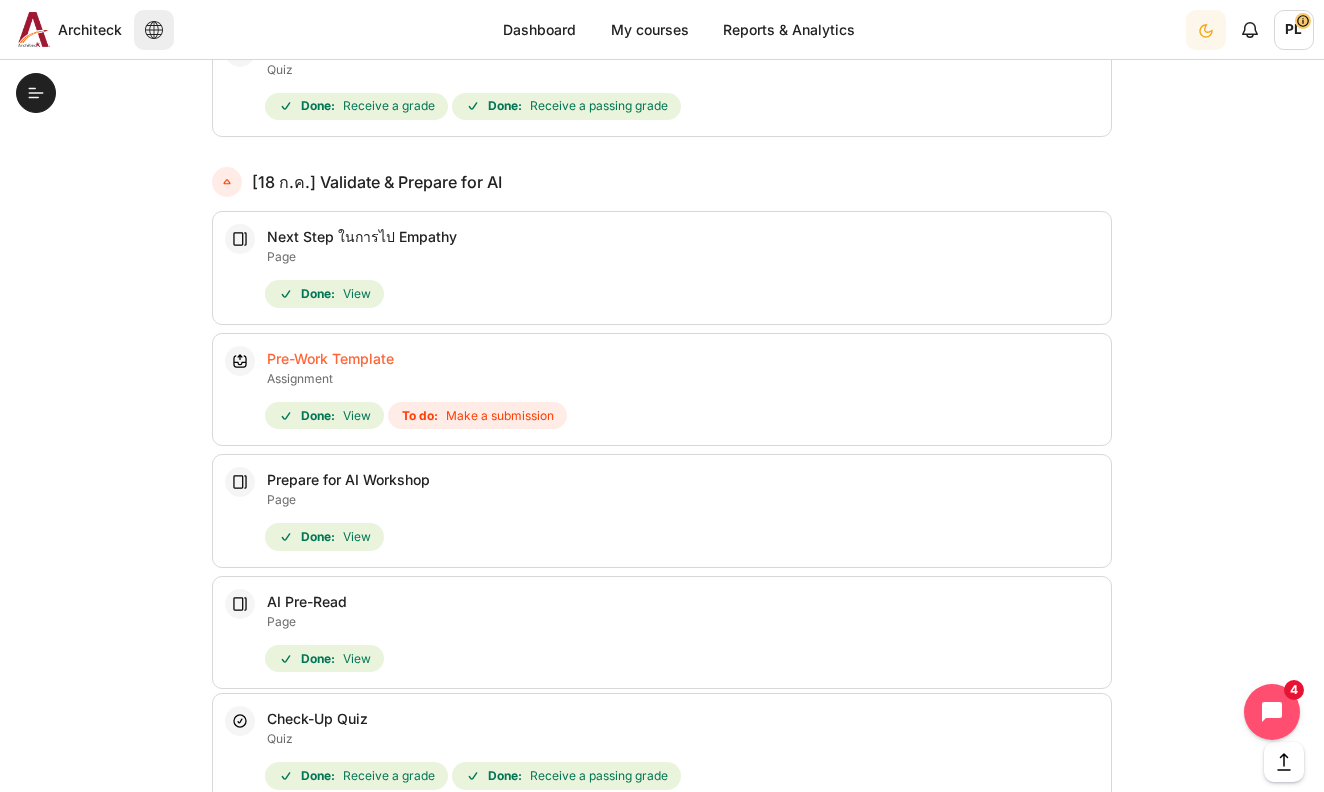 click on "Pre-Work Template   Assignment" at bounding box center [330, 358] 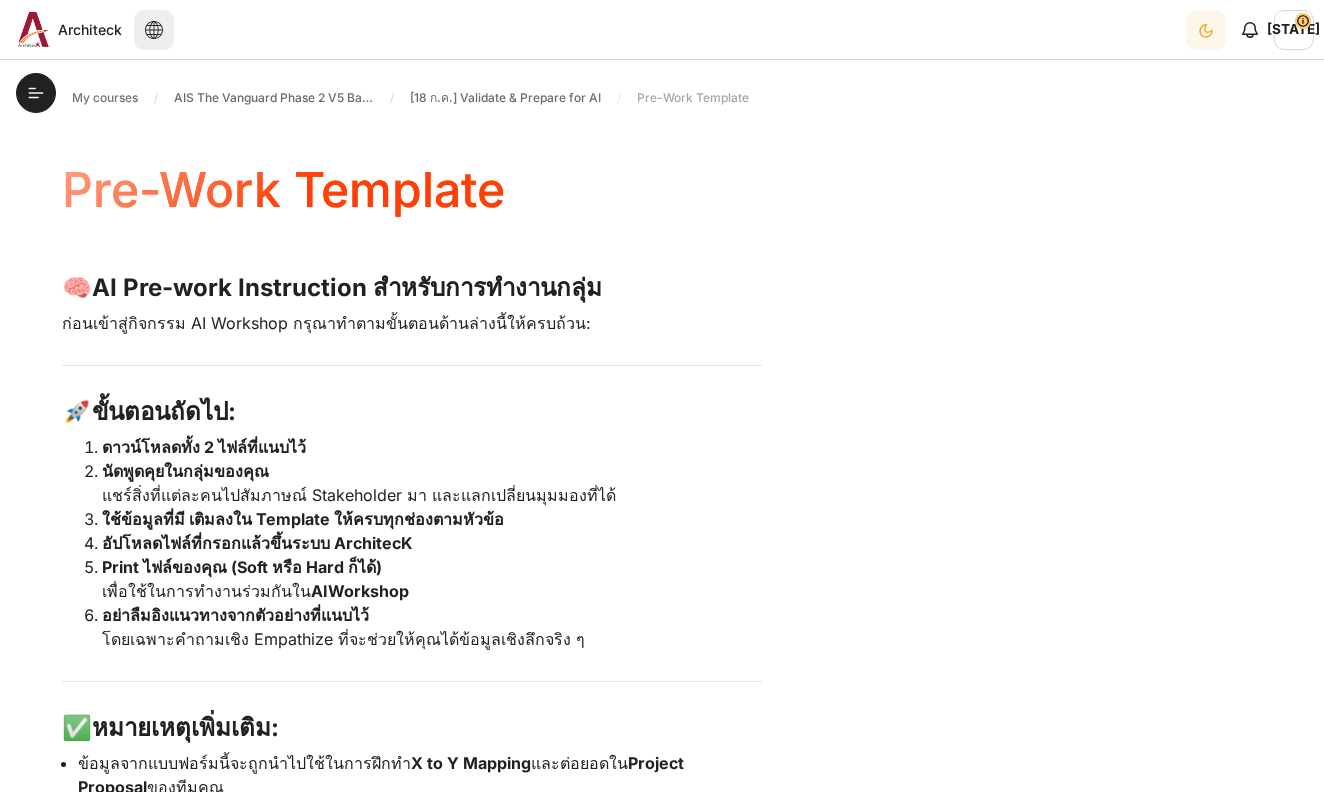 scroll, scrollTop: 0, scrollLeft: 0, axis: both 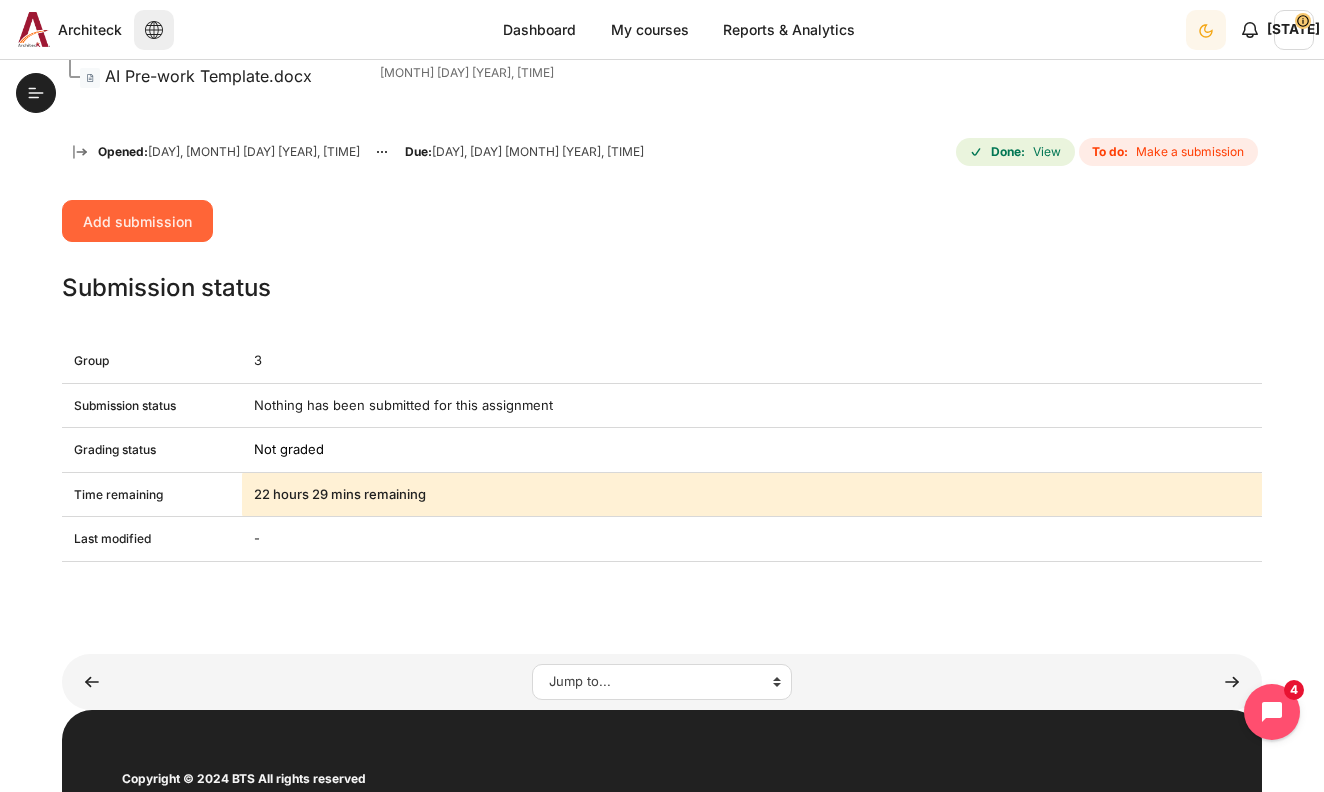 click on "Add submission" at bounding box center (137, 221) 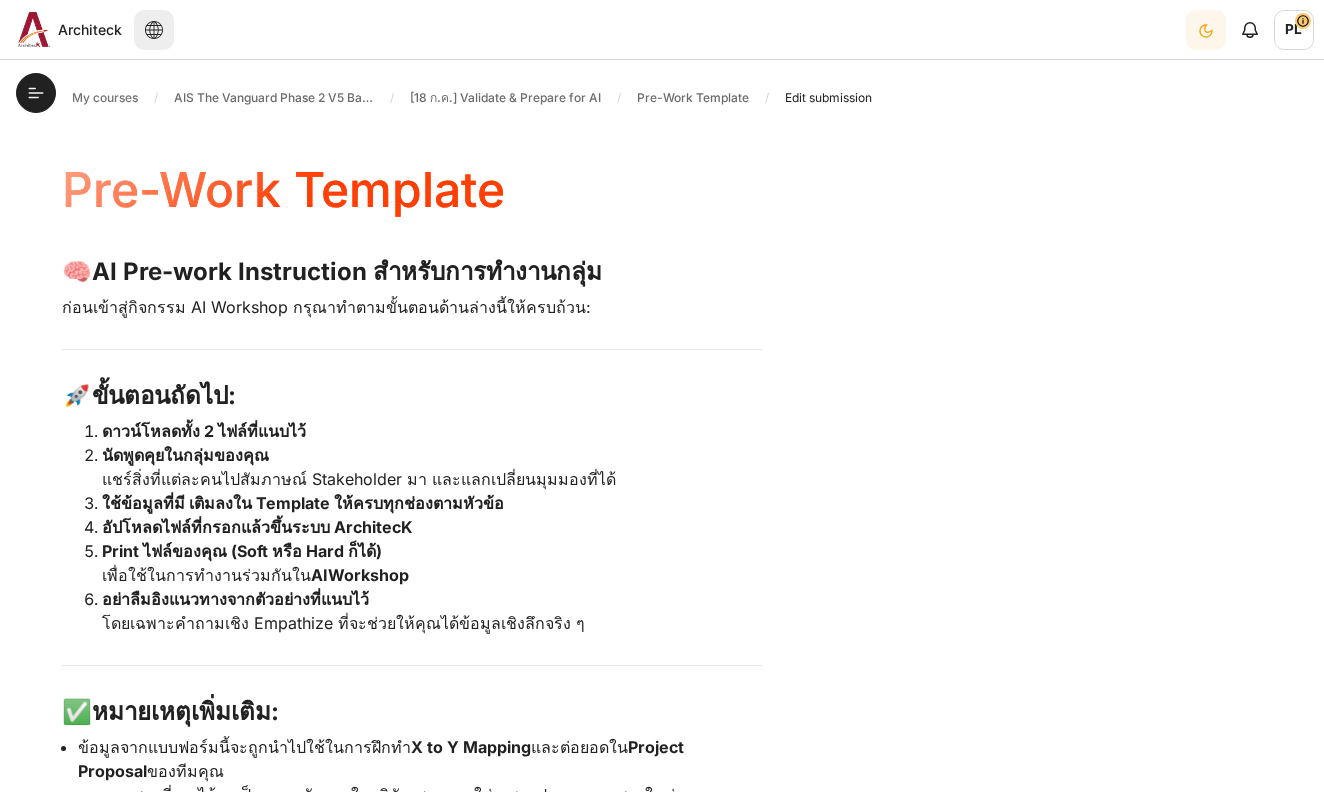 scroll, scrollTop: 0, scrollLeft: 0, axis: both 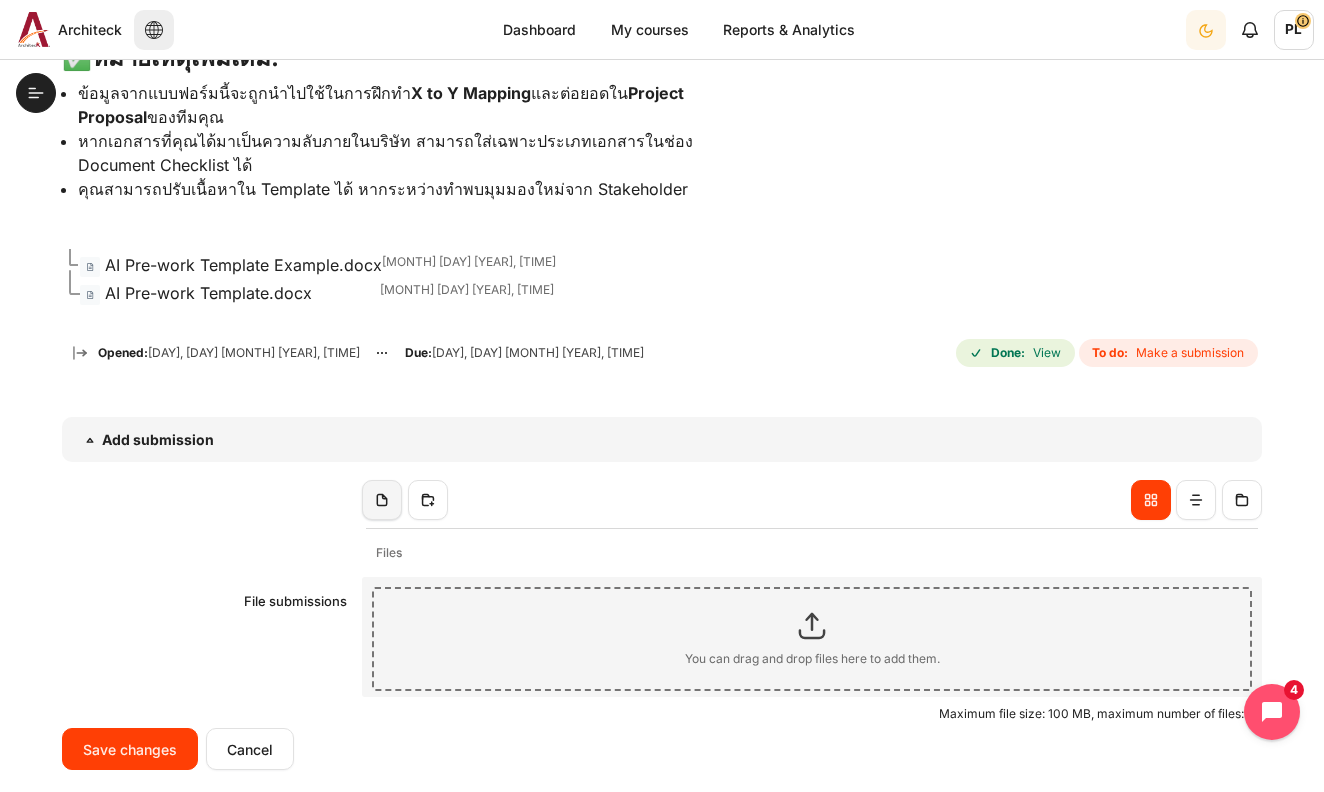 click at bounding box center (382, 500) 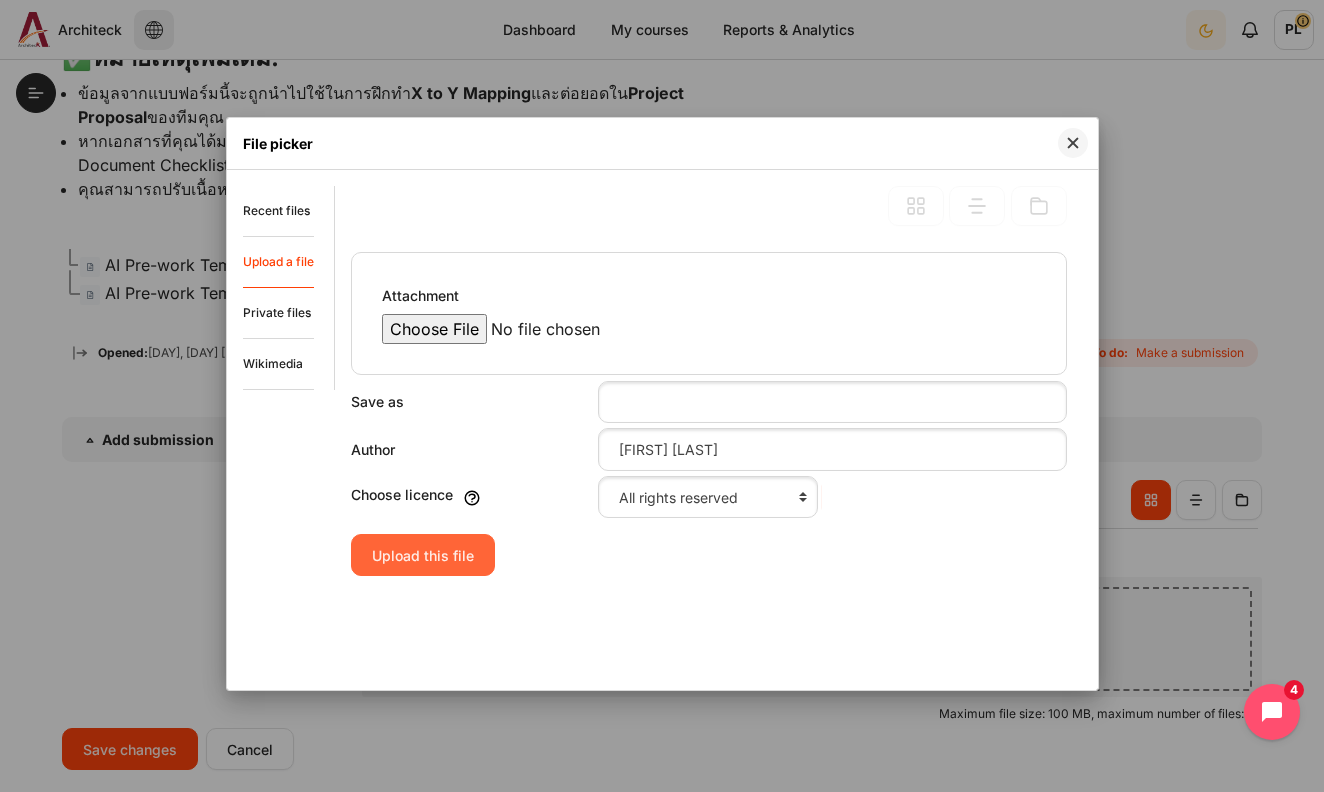 click on "Upload this file" at bounding box center (423, 555) 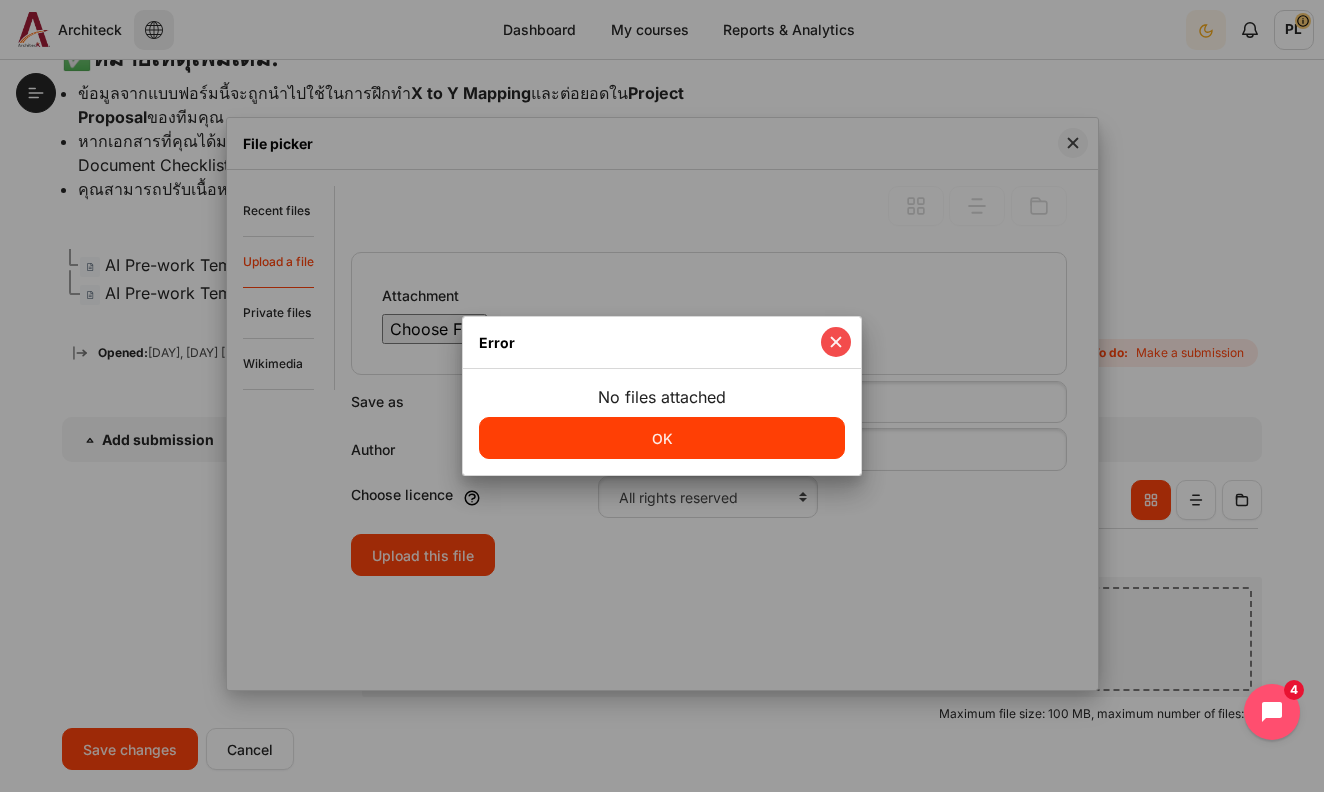 click at bounding box center [836, 342] 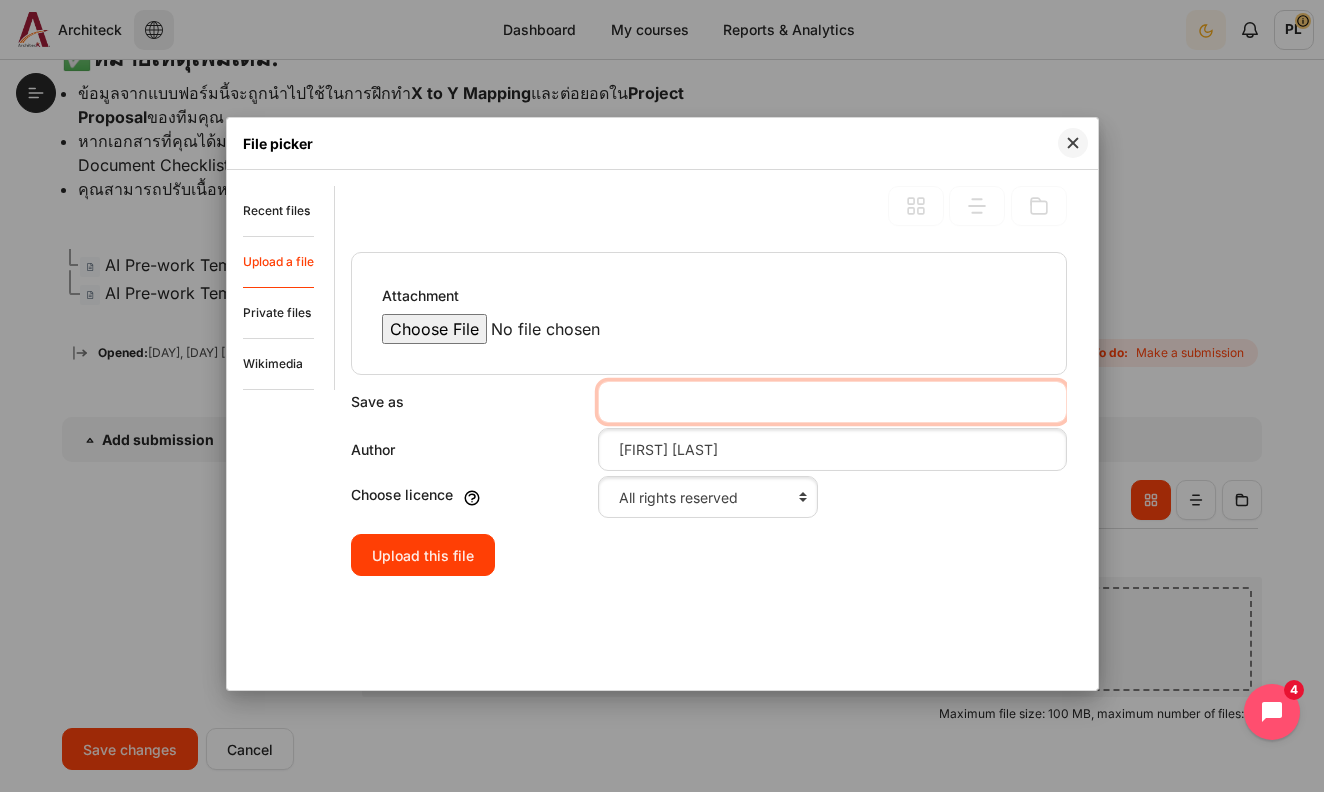 click on "Save as" at bounding box center [832, 402] 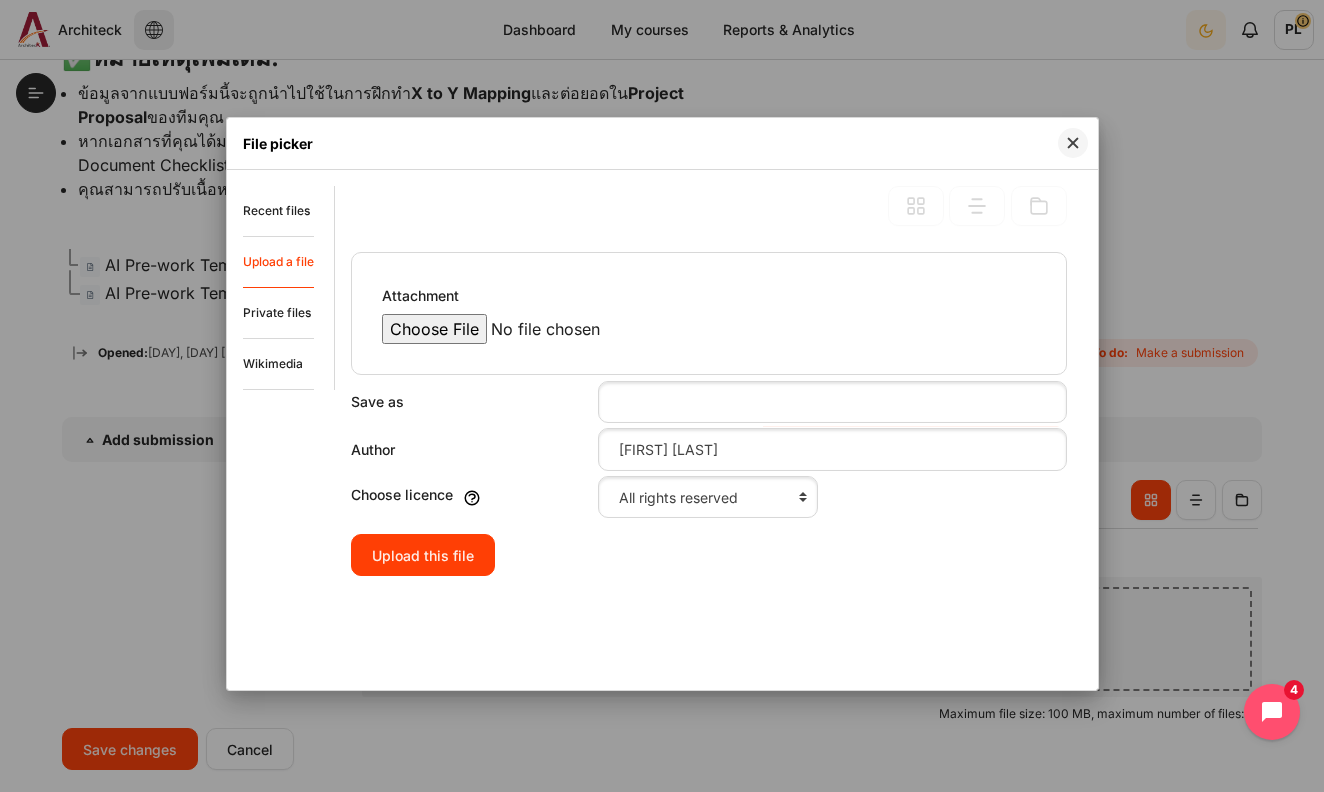 click on "Attachment" at bounding box center [552, 329] 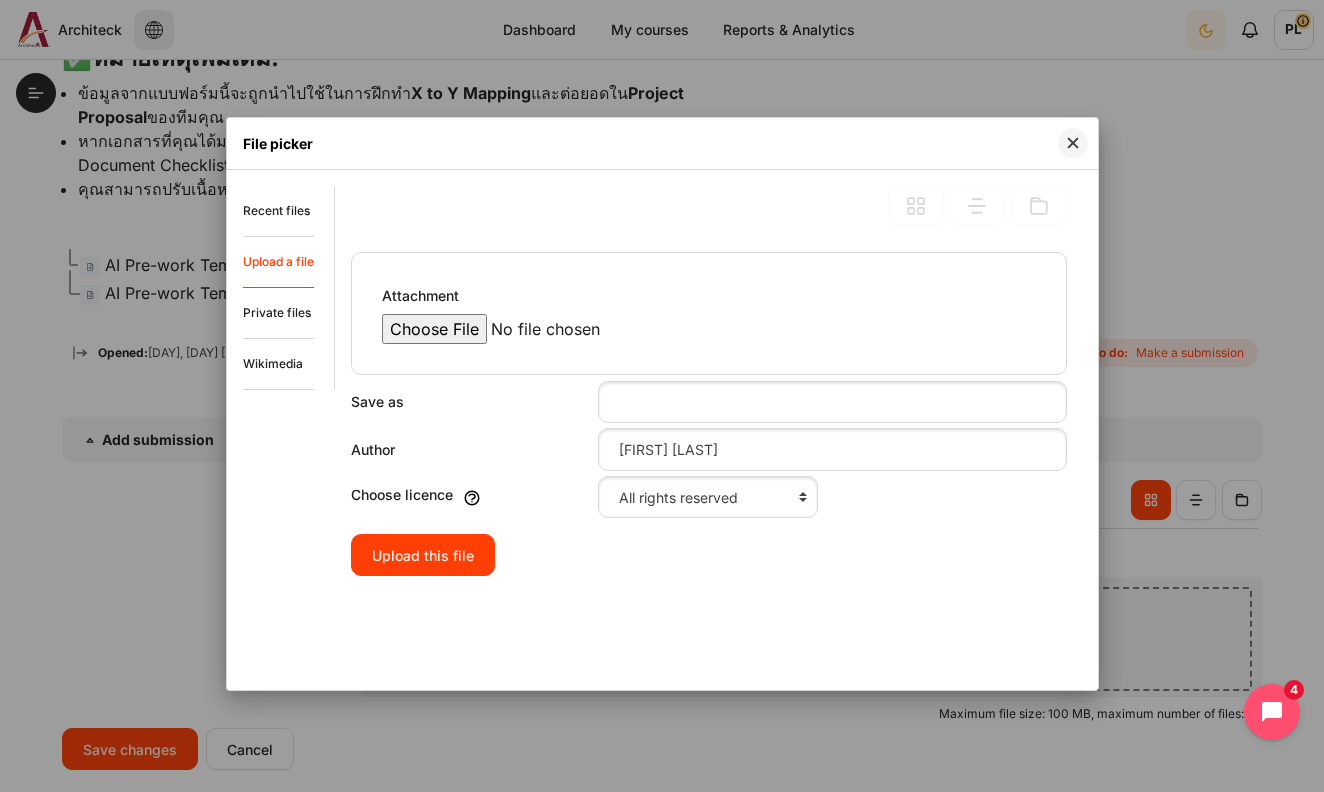 click on "Attachment" at bounding box center [552, 329] 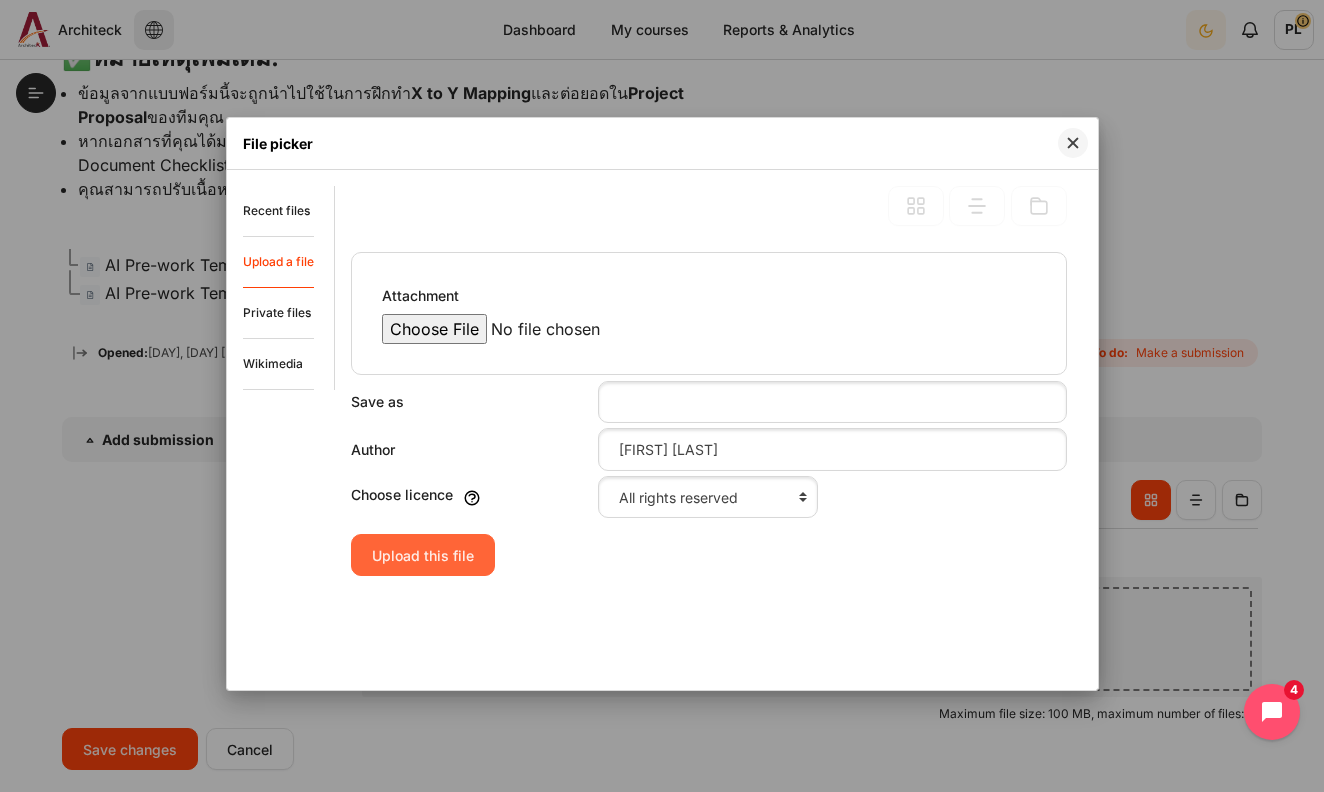 click on "Upload this file" at bounding box center (423, 555) 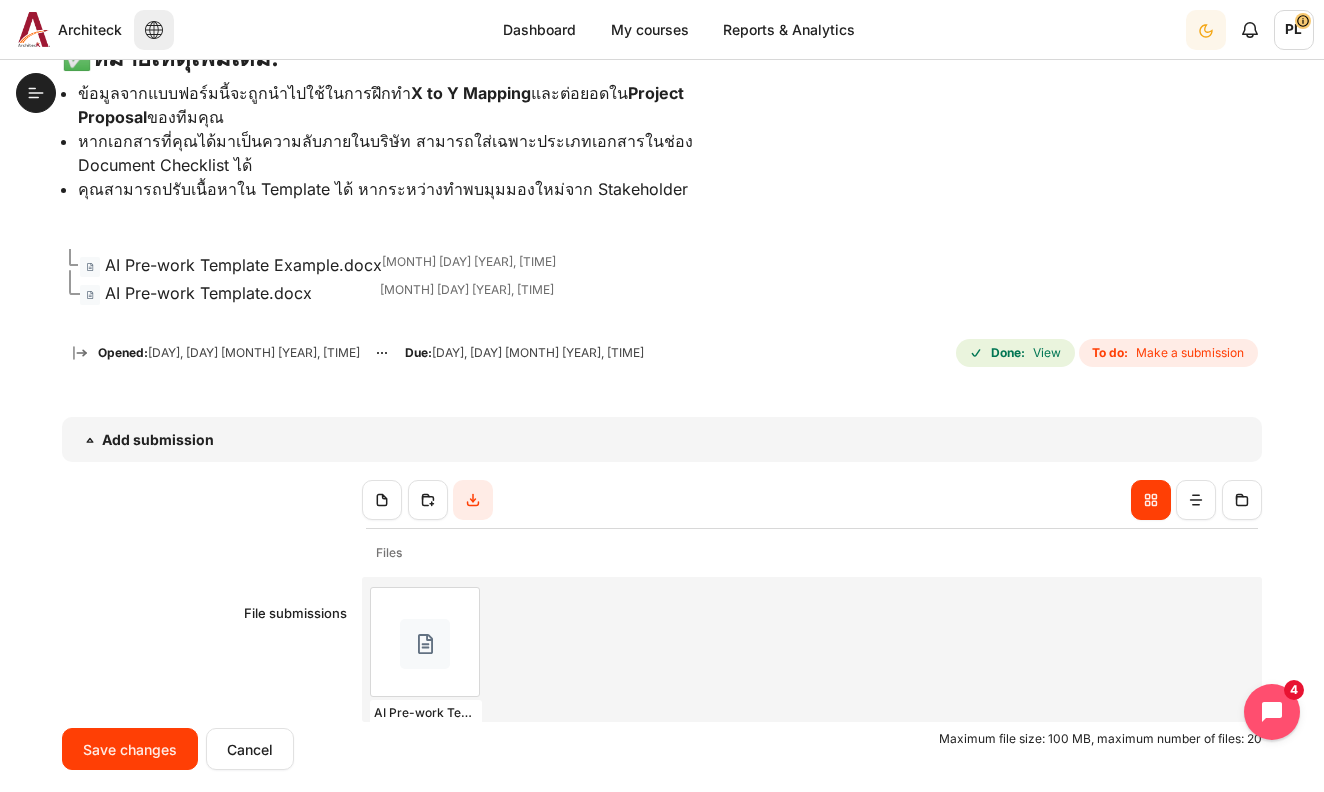 scroll, scrollTop: 11, scrollLeft: 0, axis: vertical 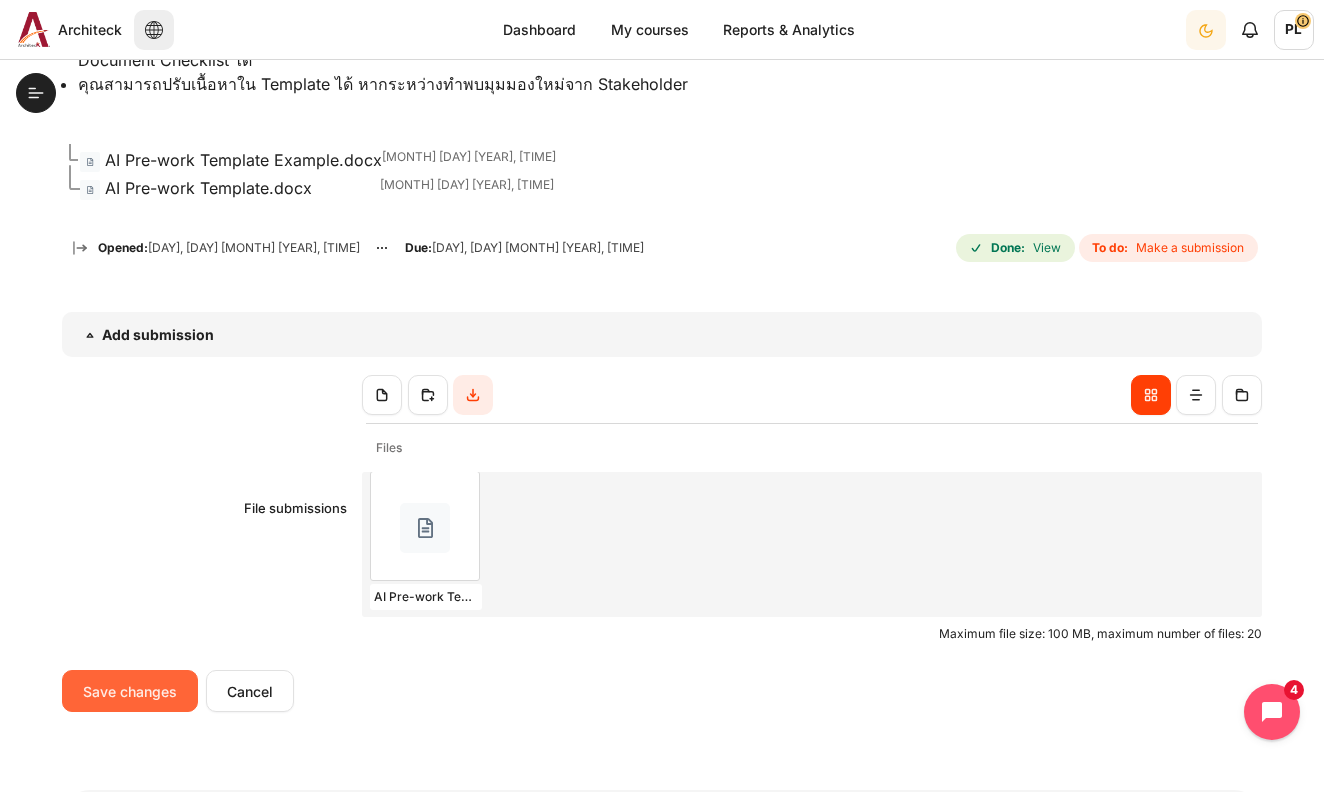 click on "Save changes" at bounding box center [130, 691] 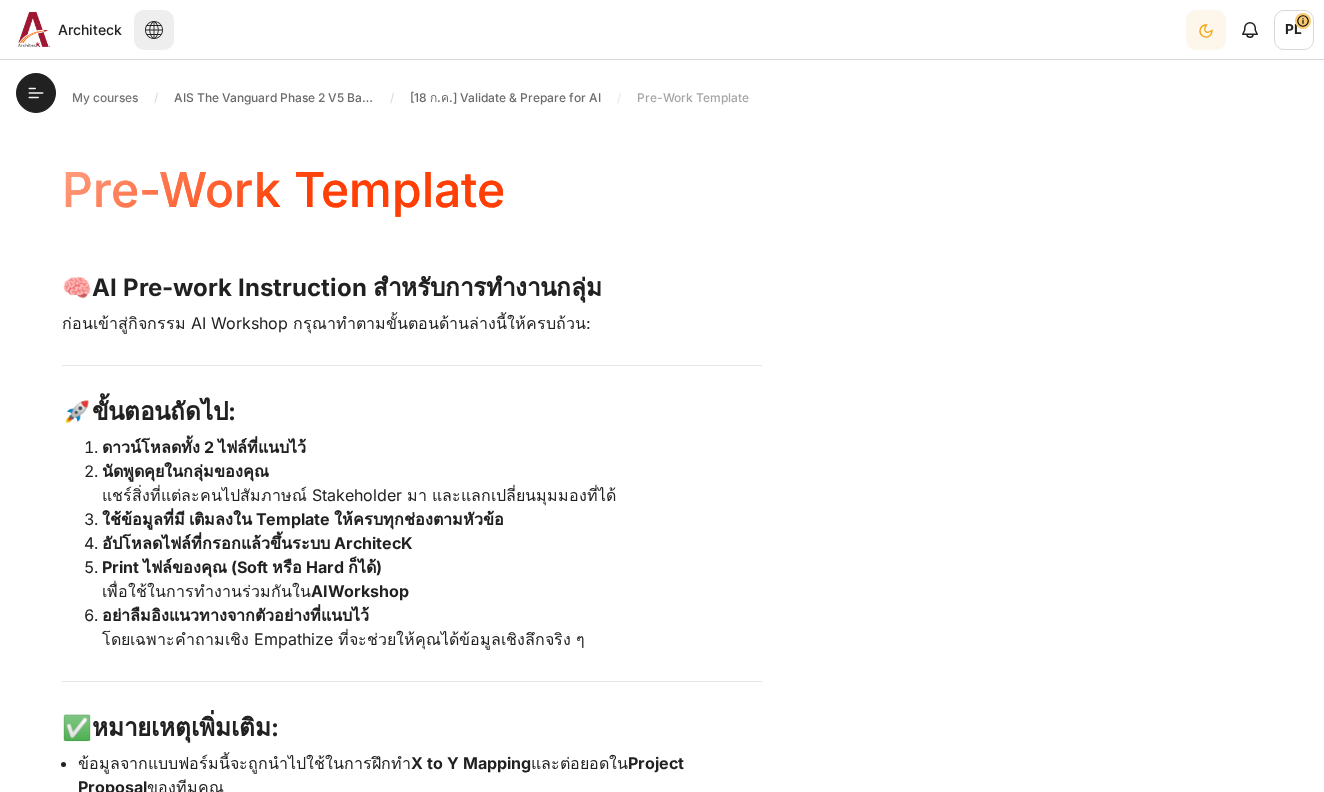 scroll, scrollTop: 0, scrollLeft: 0, axis: both 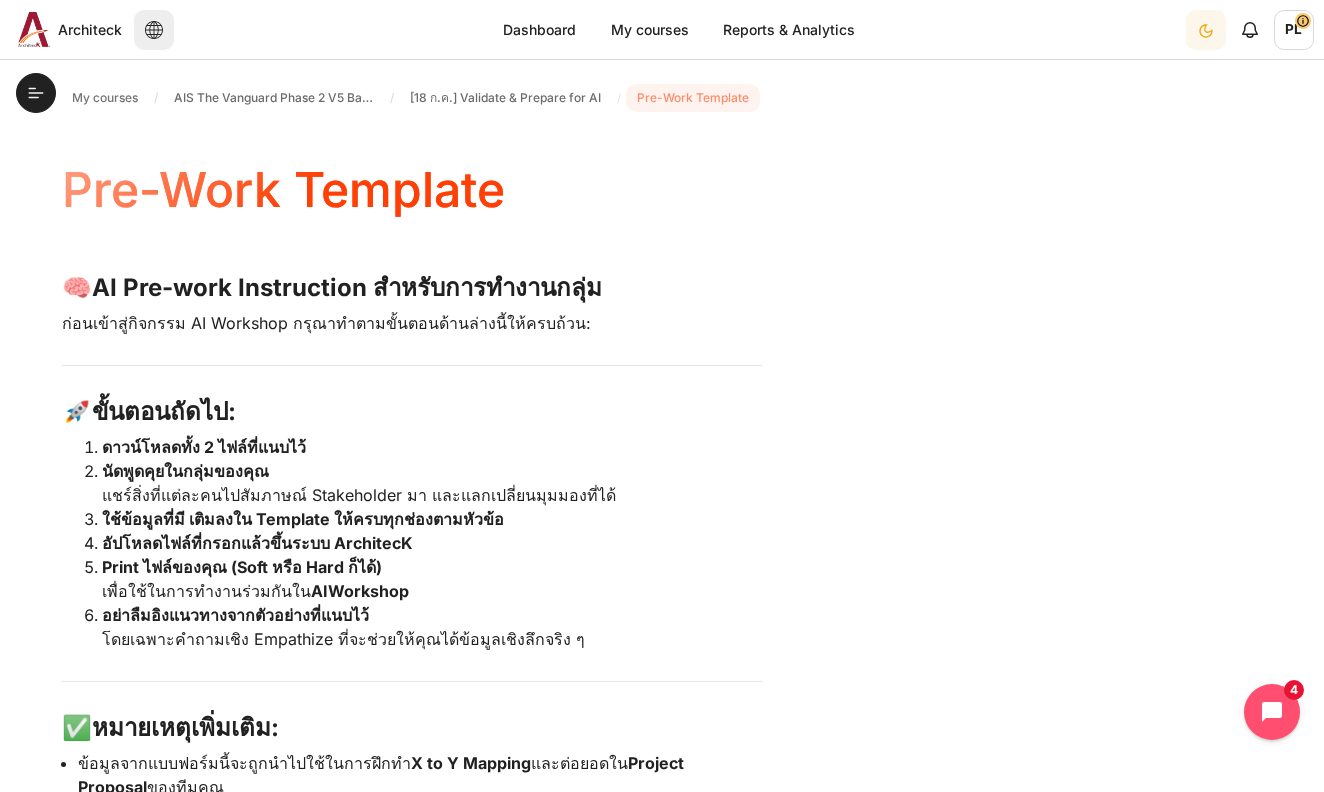 click on "Pre-Work Template" at bounding box center (693, 98) 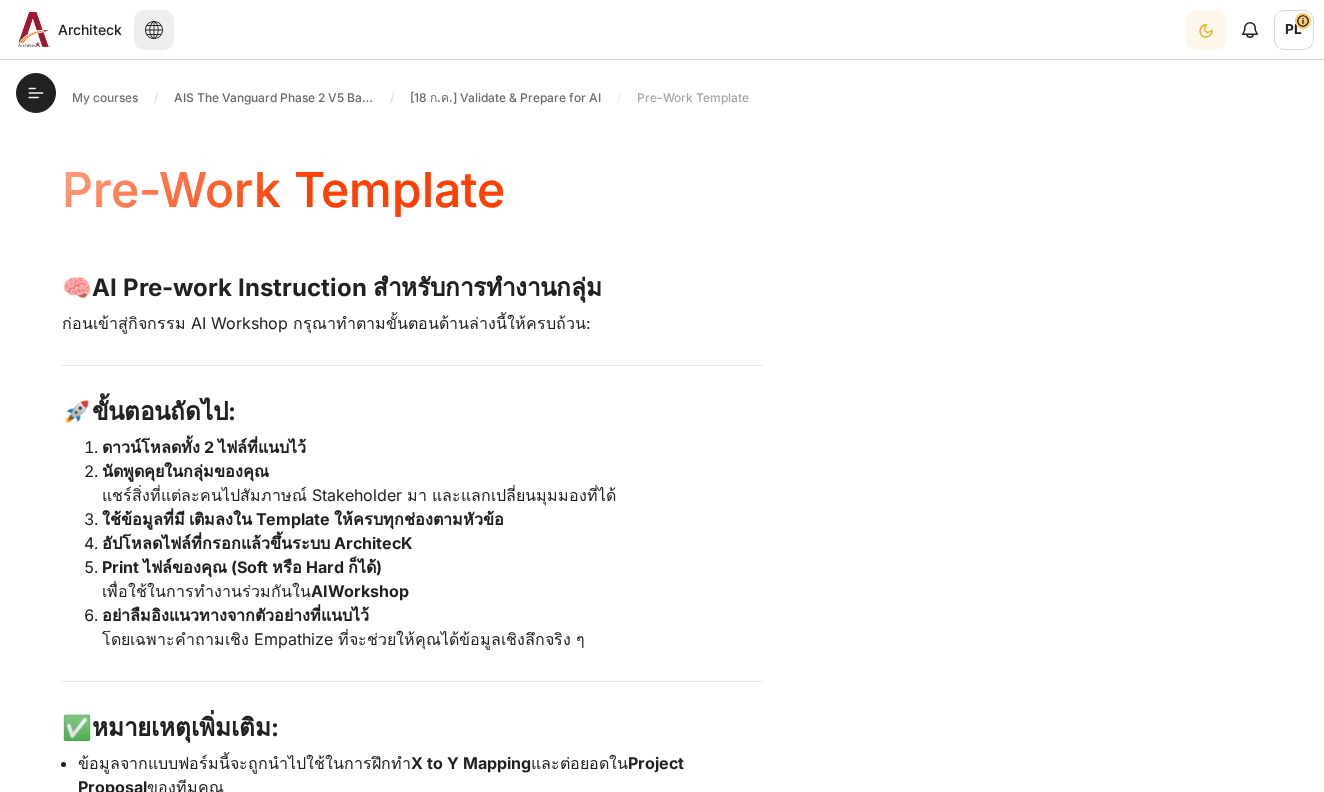 scroll, scrollTop: 0, scrollLeft: 0, axis: both 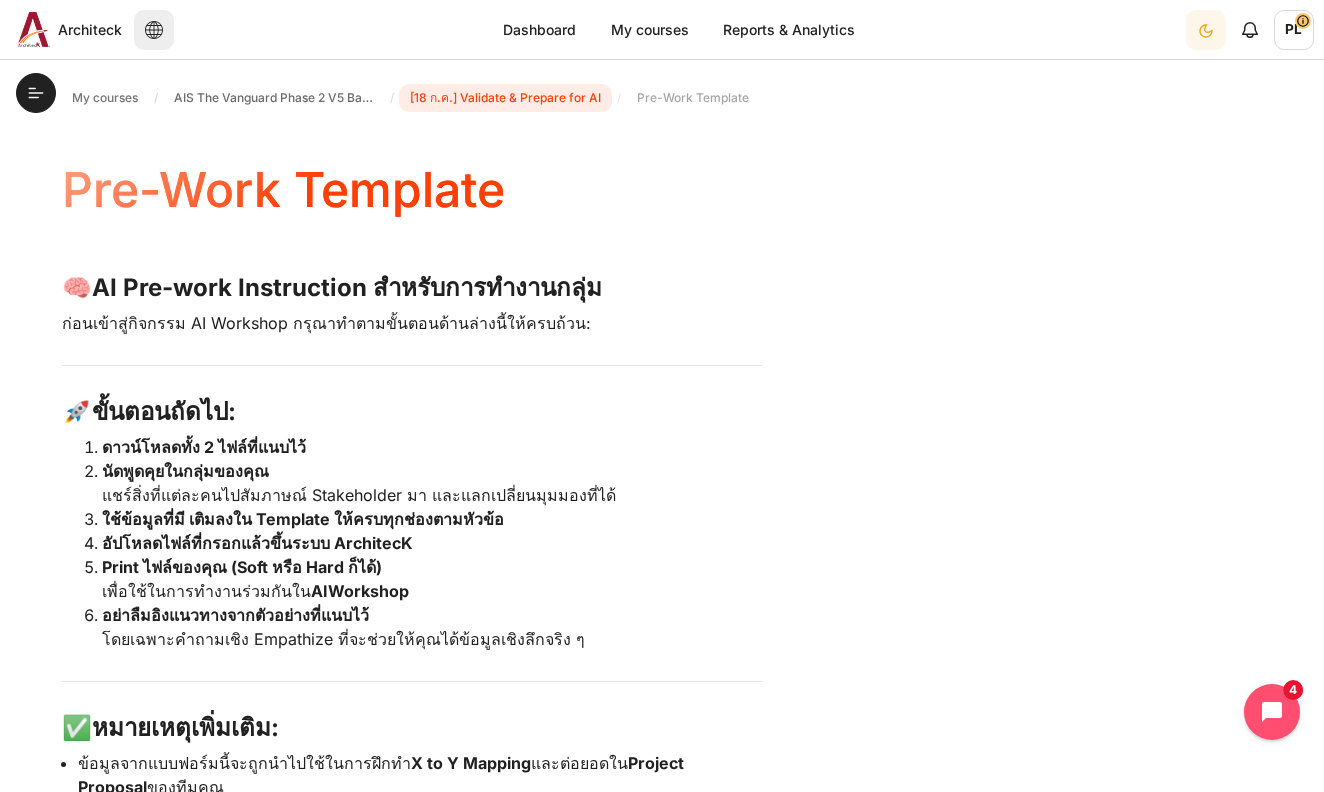 click on "[18 ก.ค.] Validate & Prepare for AI" at bounding box center [505, 98] 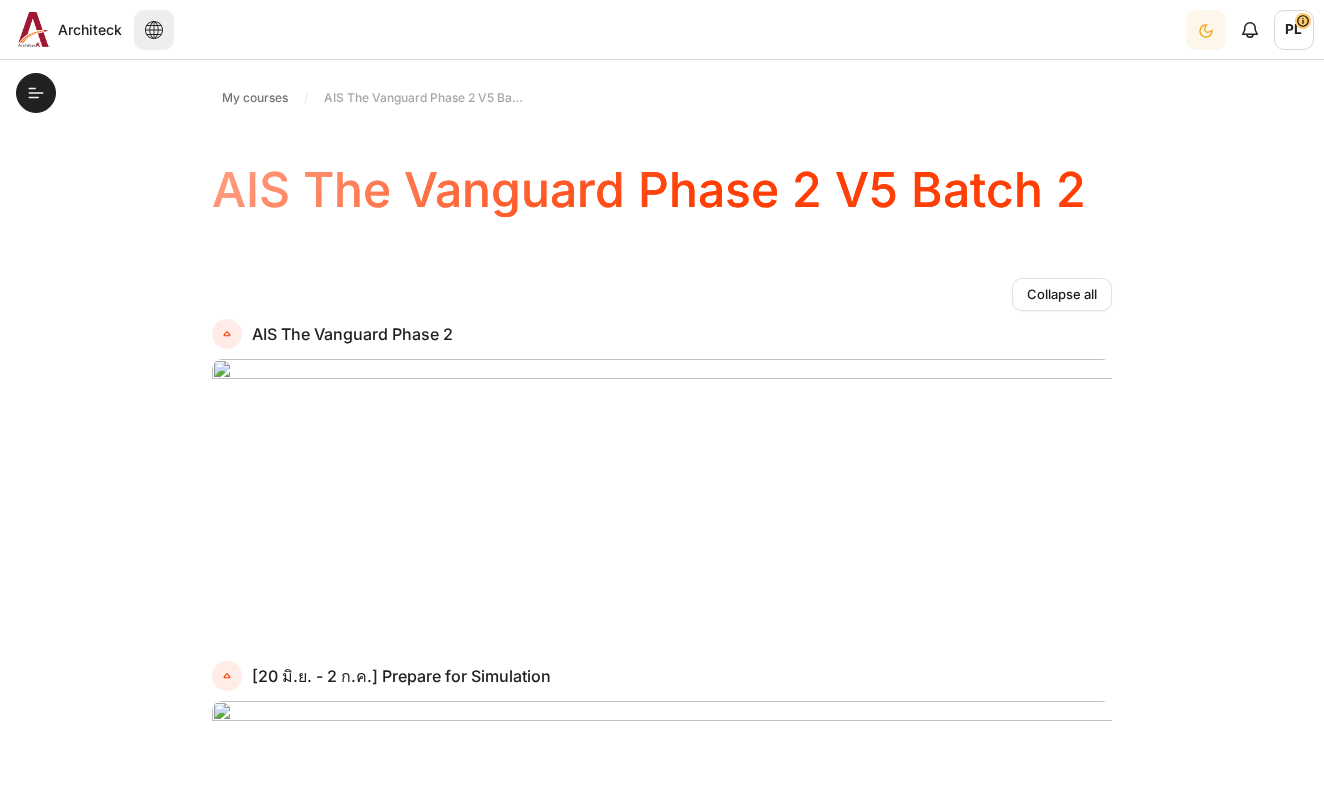 scroll, scrollTop: 0, scrollLeft: 0, axis: both 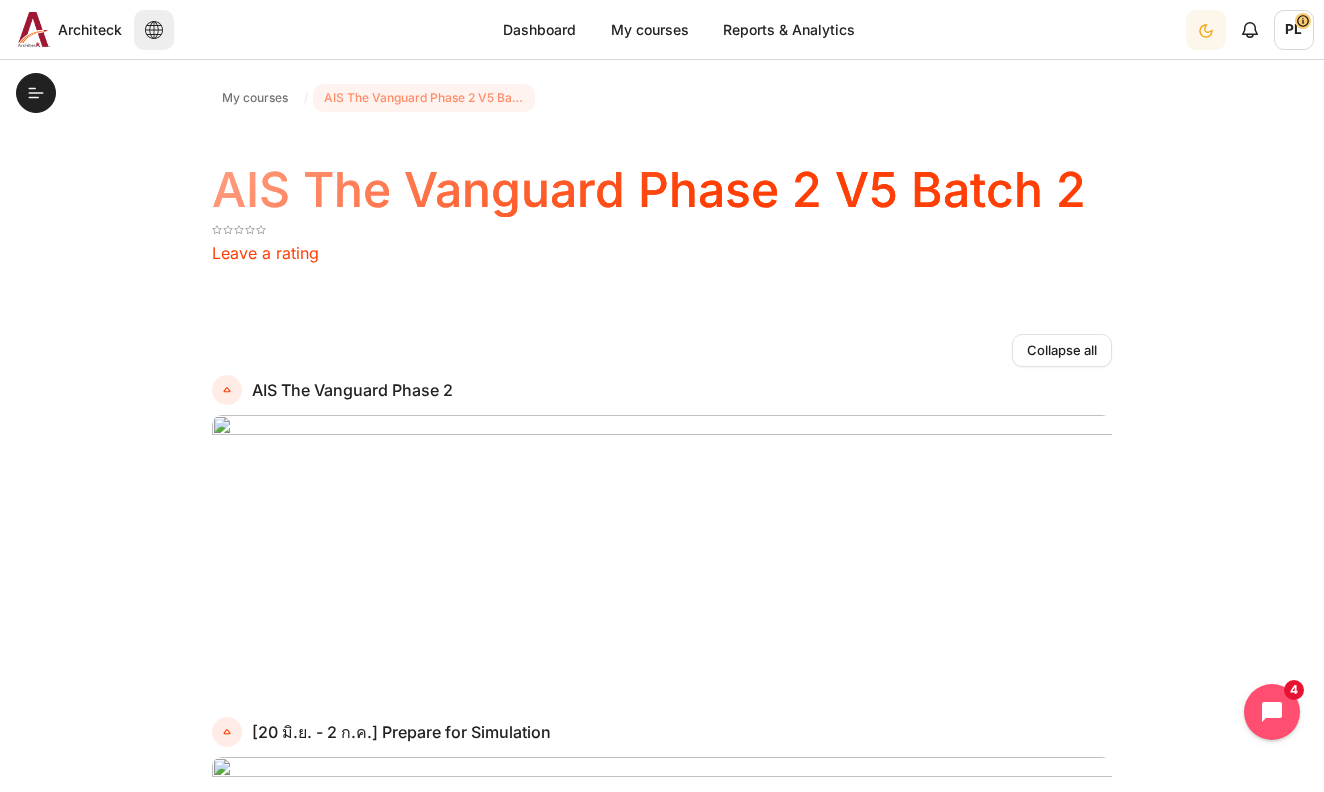 click on "AIS The Vanguard Phase 2 V5 Batch 2" at bounding box center (424, 98) 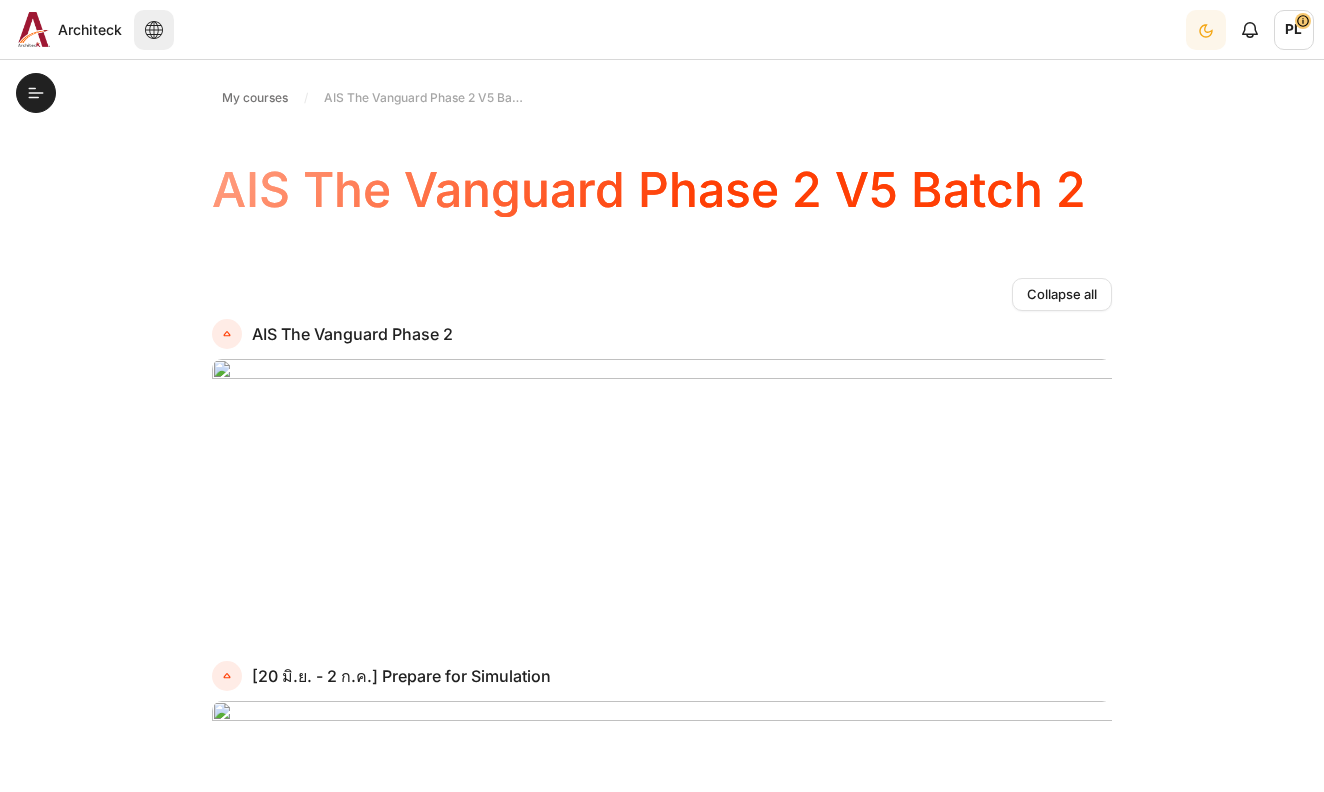 scroll, scrollTop: 0, scrollLeft: 0, axis: both 